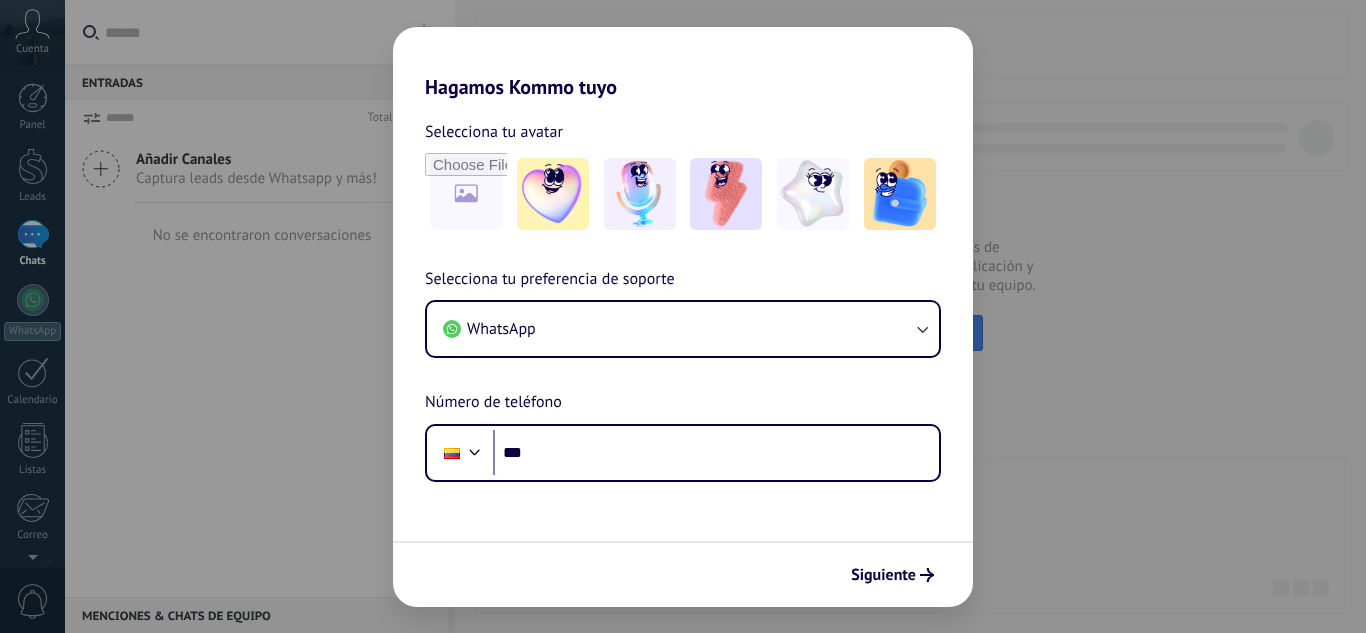 scroll, scrollTop: 0, scrollLeft: 0, axis: both 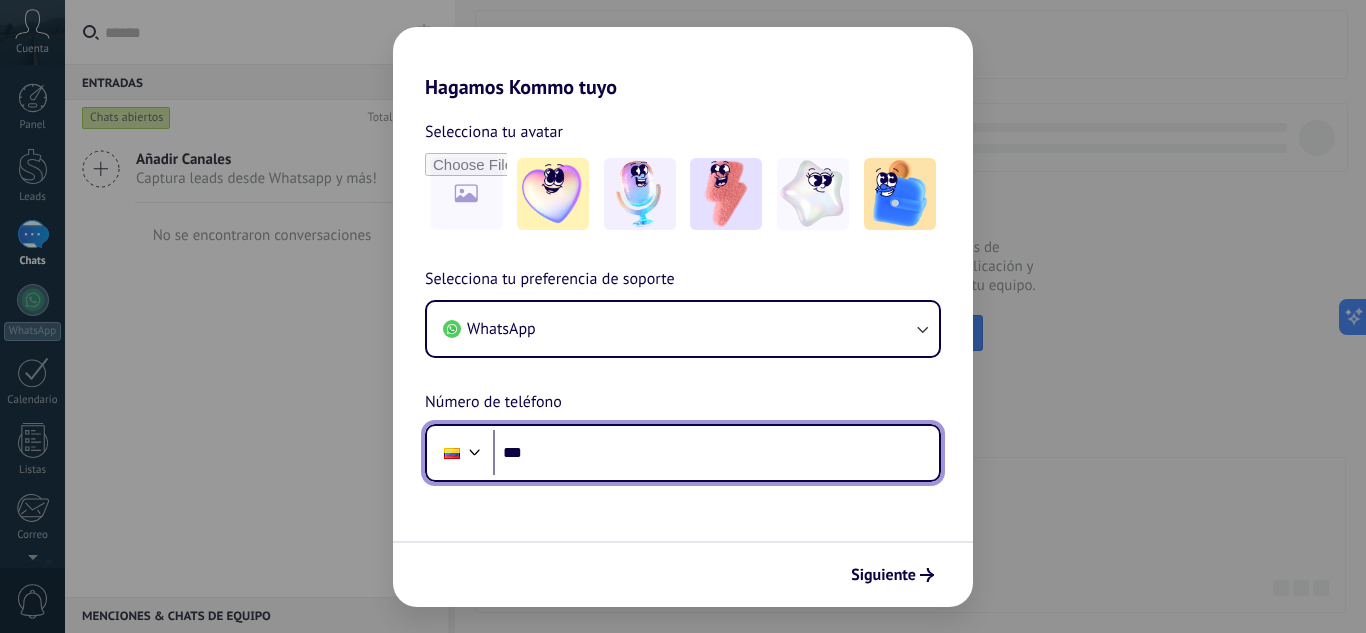 click on "***" at bounding box center (716, 453) 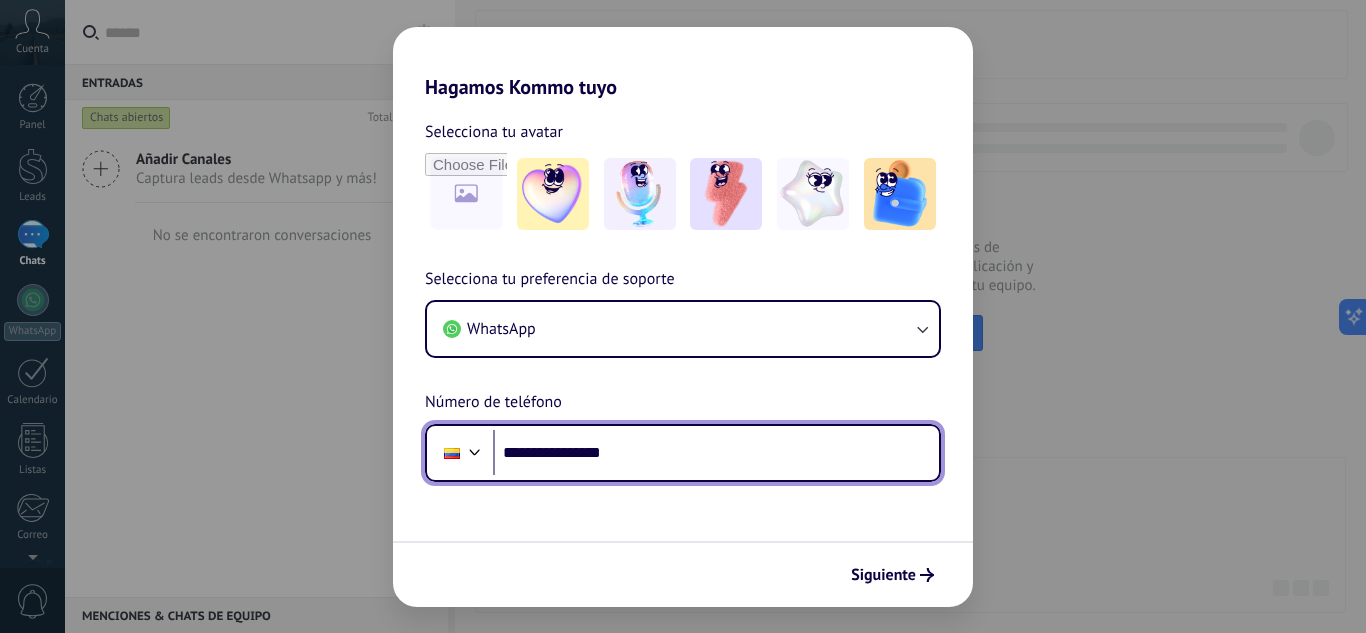 type on "**********" 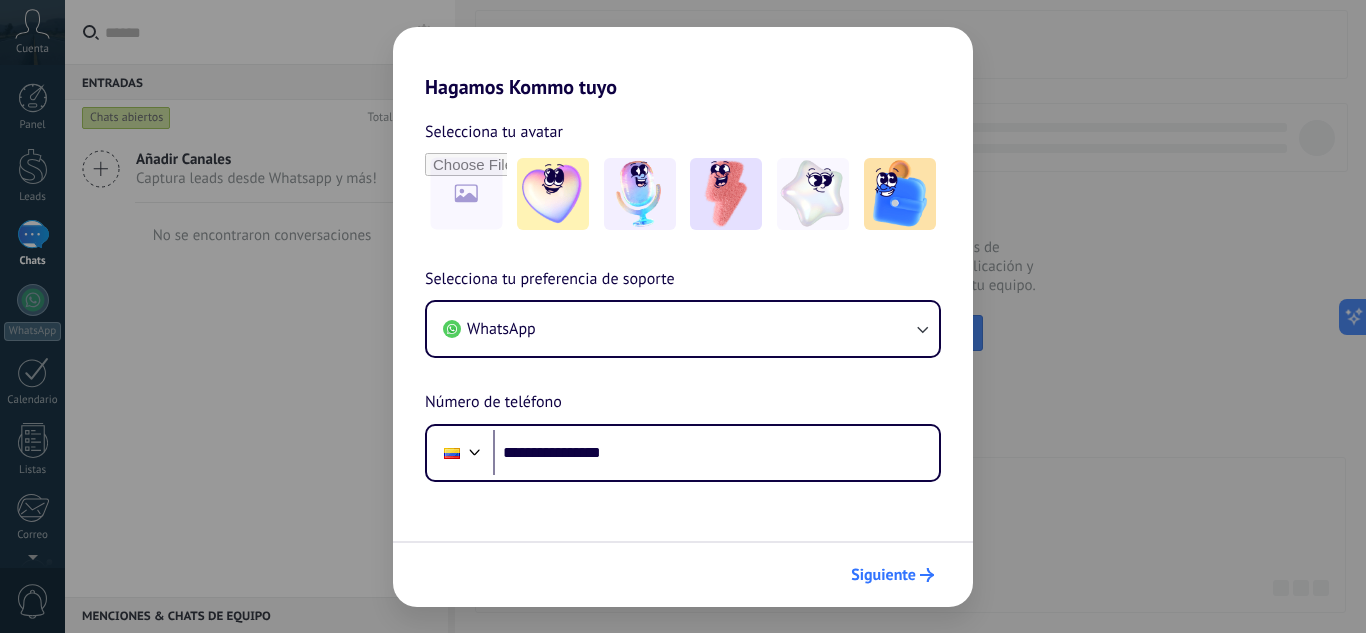 click on "Siguiente" at bounding box center [892, 575] 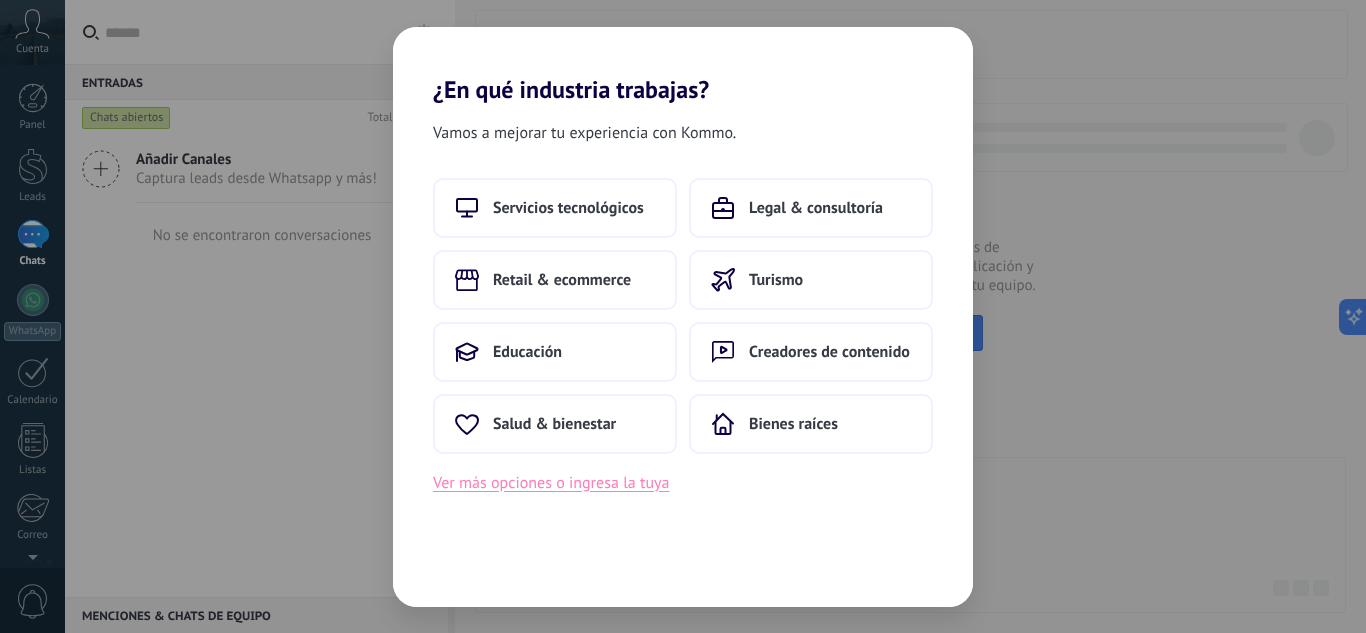 click on "Ver más opciones o ingresa la tuya" at bounding box center (551, 483) 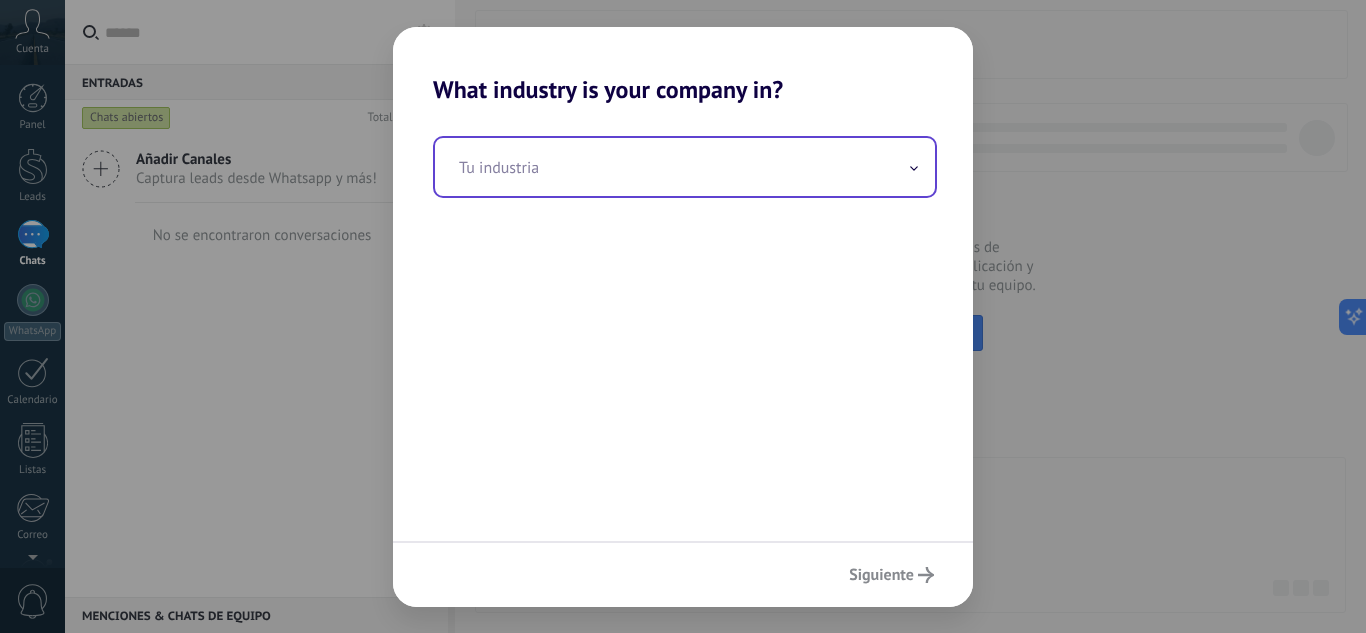 click at bounding box center (685, 167) 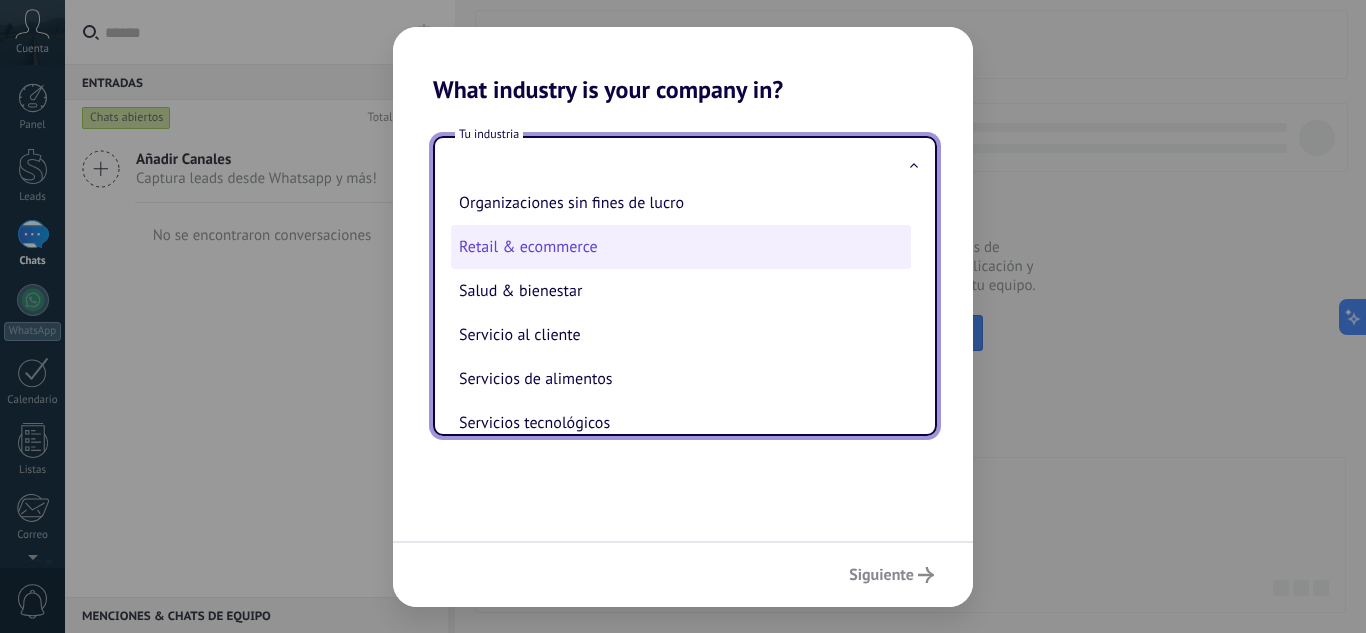 scroll, scrollTop: 400, scrollLeft: 0, axis: vertical 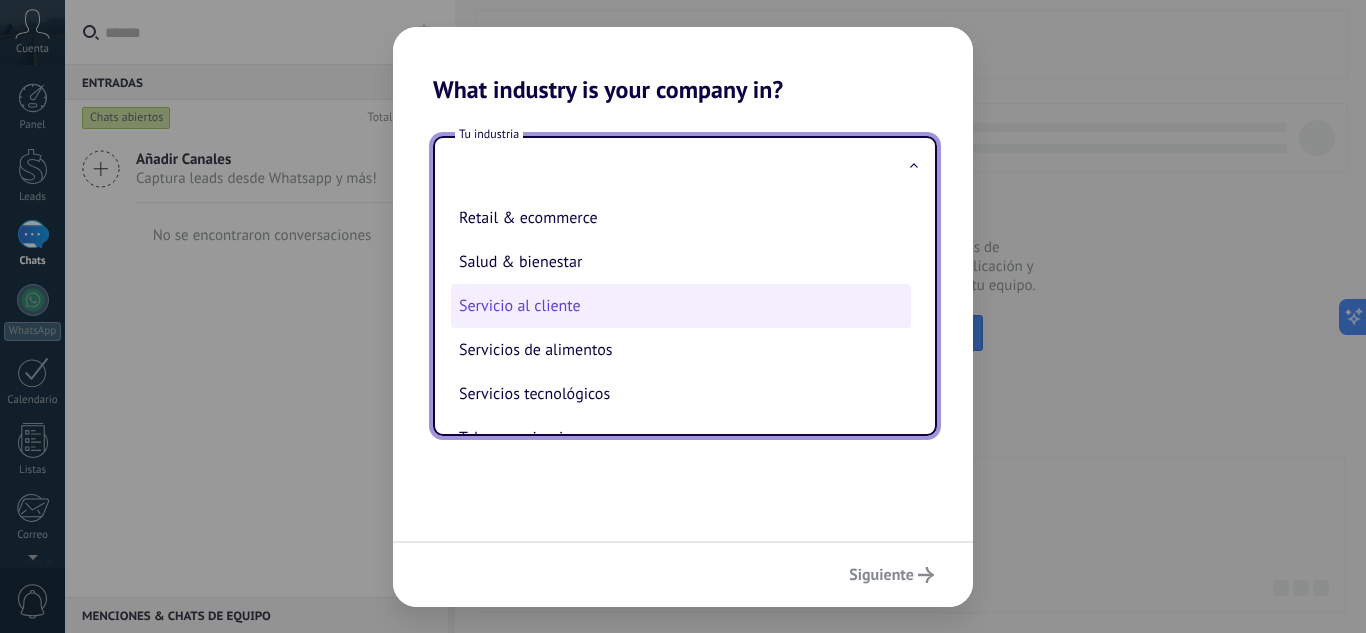 click on "Servicio al cliente" at bounding box center [681, 306] 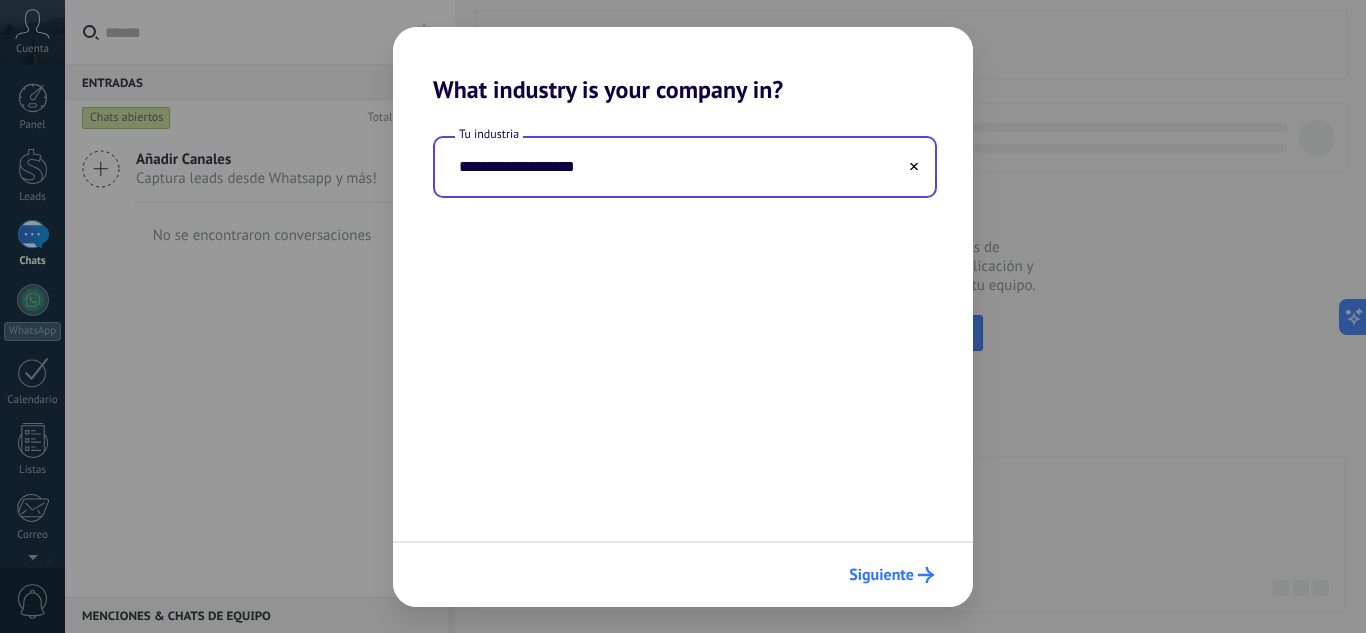 click on "Siguiente" at bounding box center (891, 575) 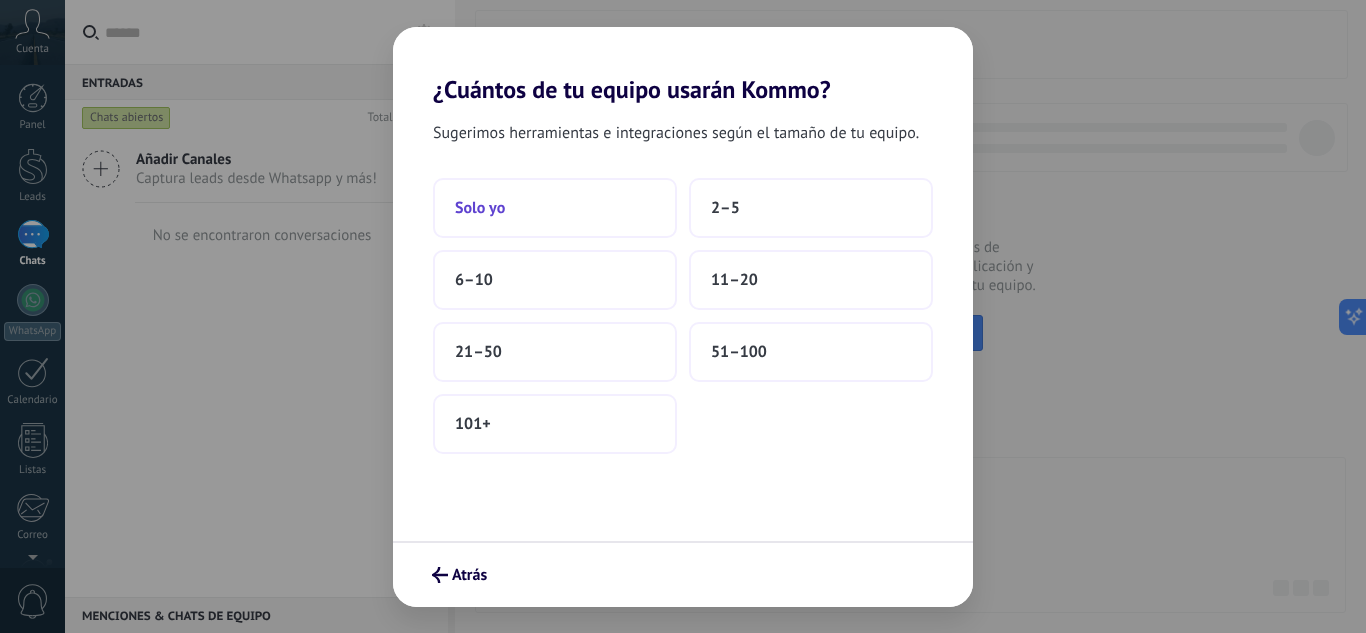 click on "Solo yo" at bounding box center (555, 208) 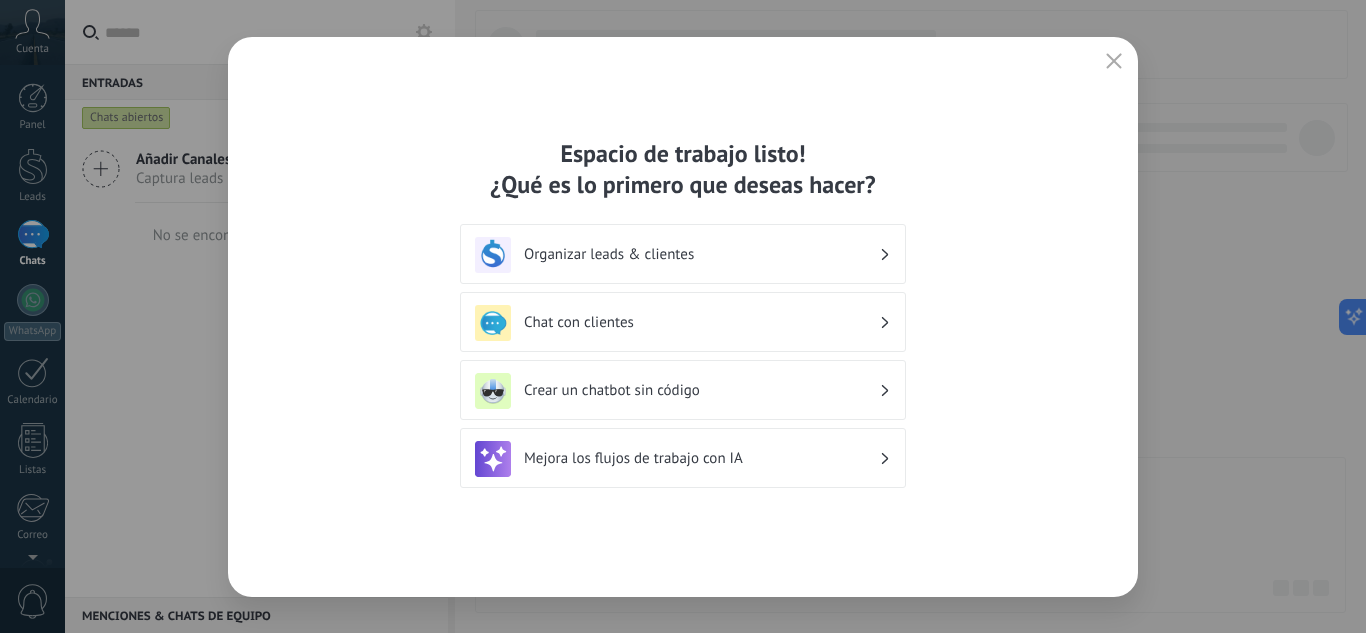 click on "Crear un chatbot sin código" at bounding box center (701, 390) 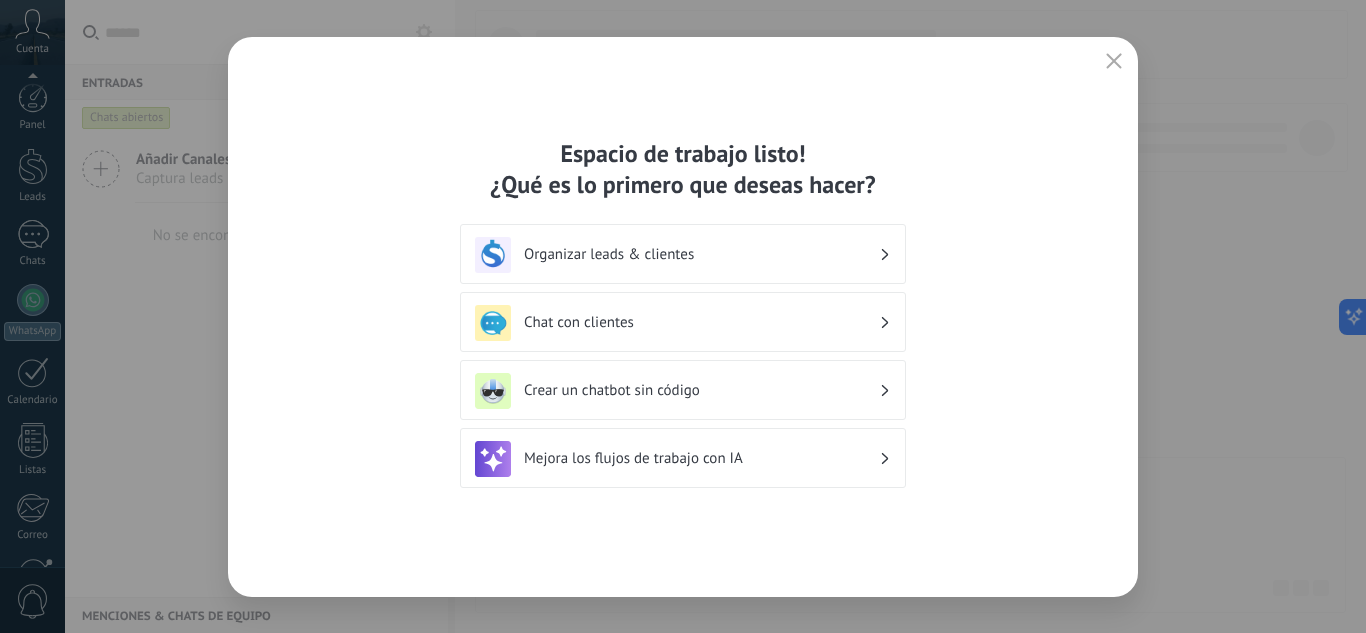 scroll, scrollTop: 199, scrollLeft: 0, axis: vertical 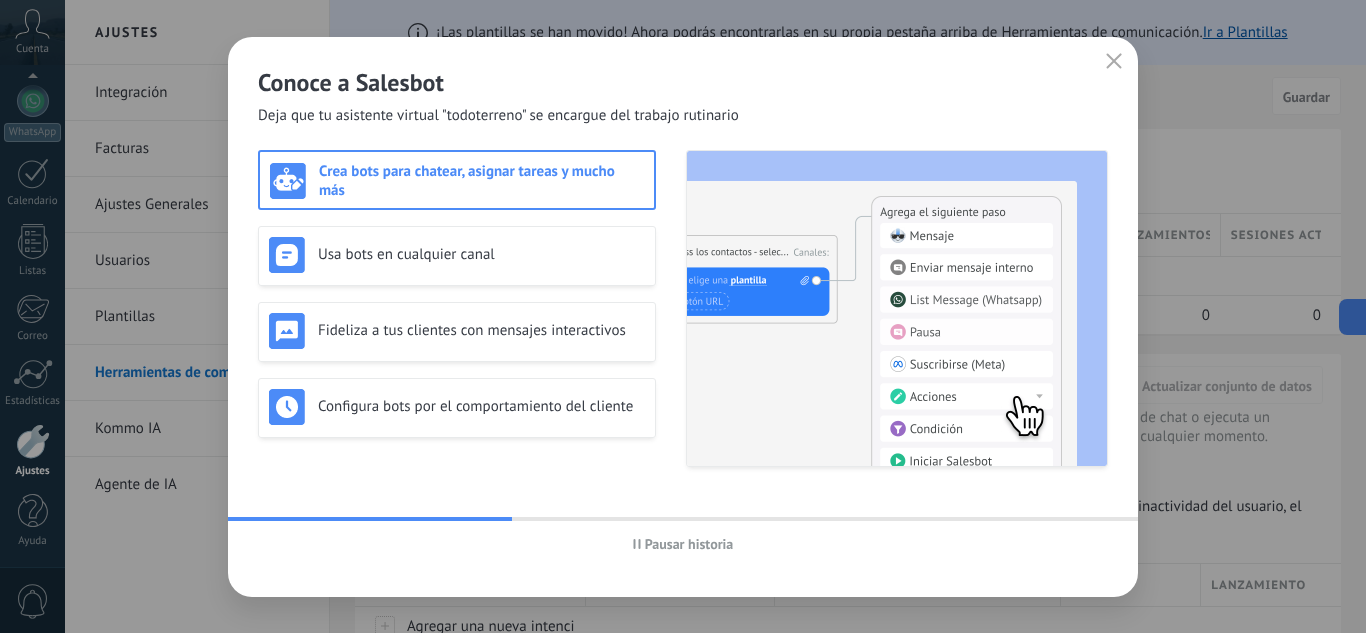 click 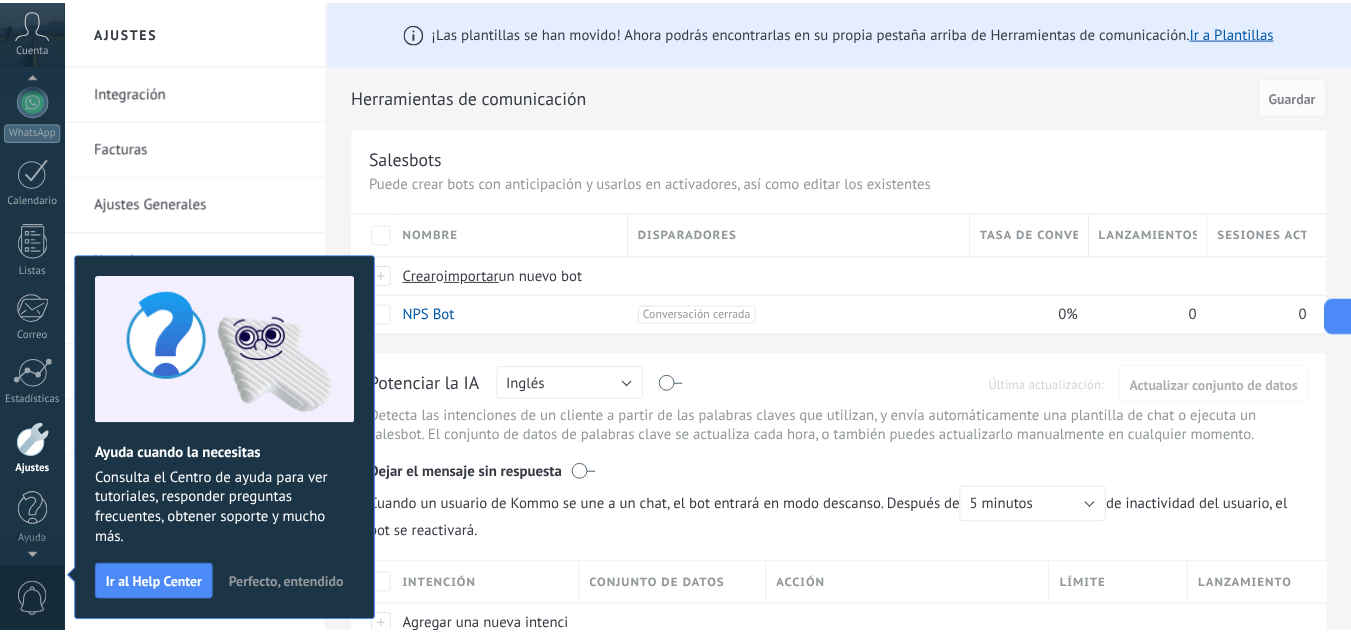 scroll, scrollTop: 11, scrollLeft: 0, axis: vertical 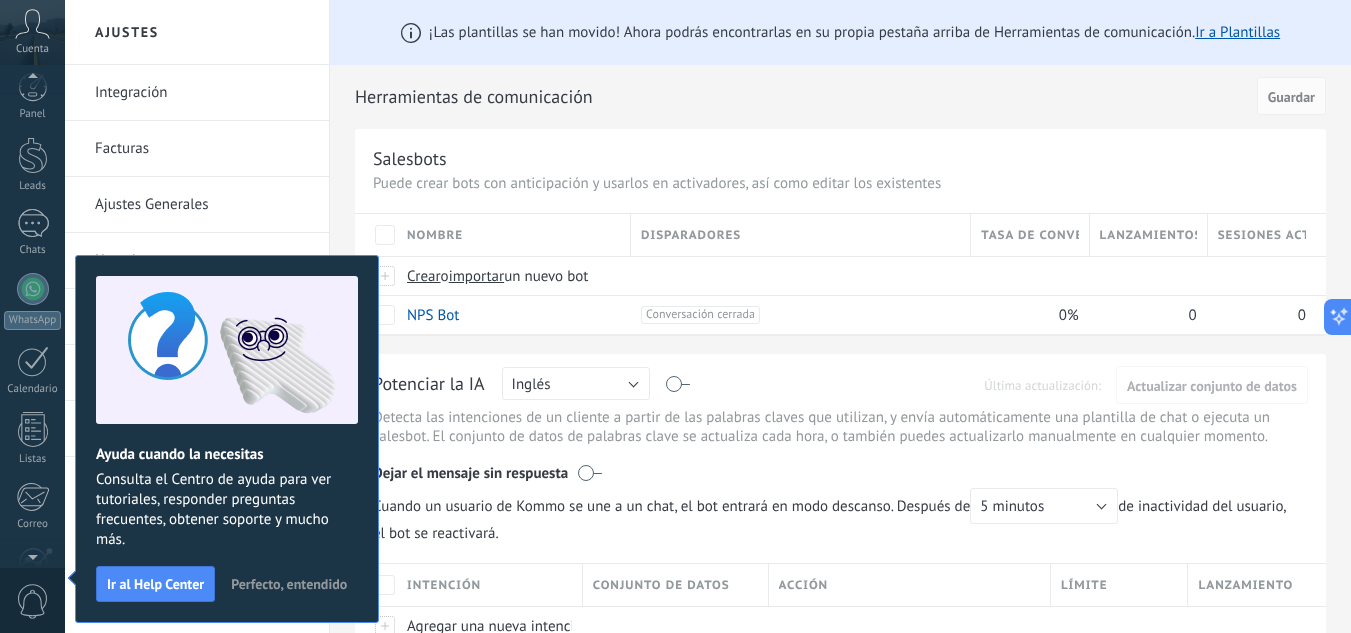 click on "Herramientas de comunicación" at bounding box center (802, 97) 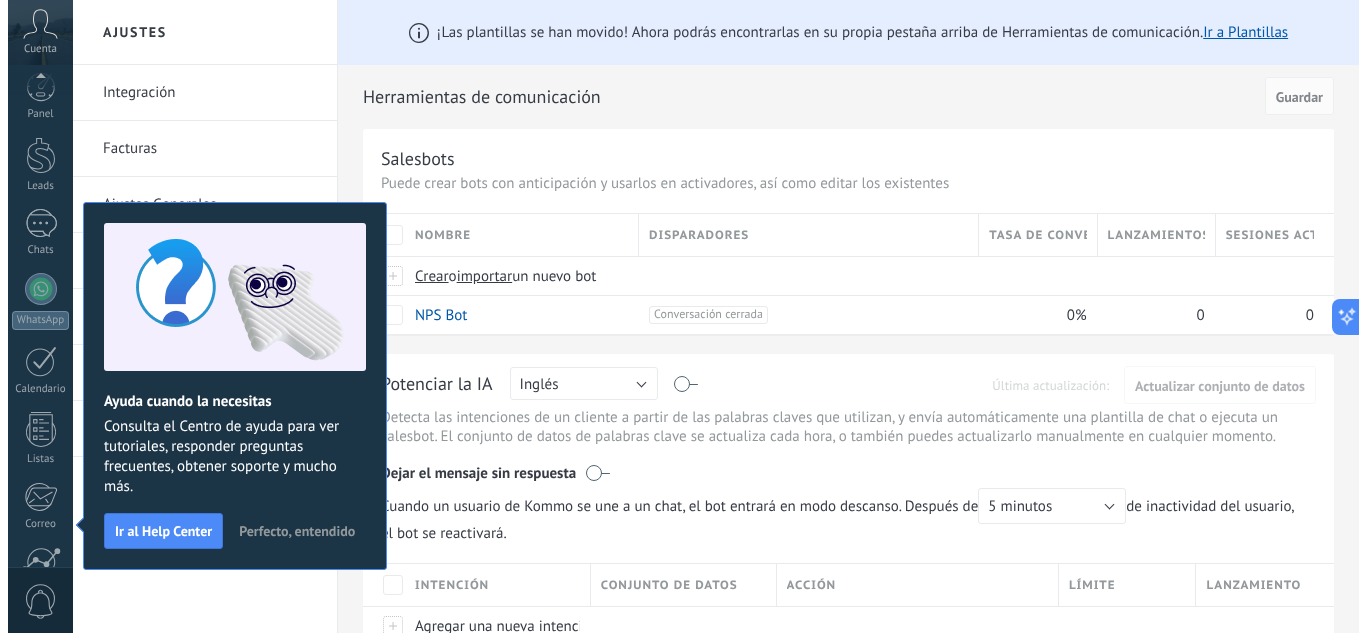 scroll, scrollTop: 199, scrollLeft: 0, axis: vertical 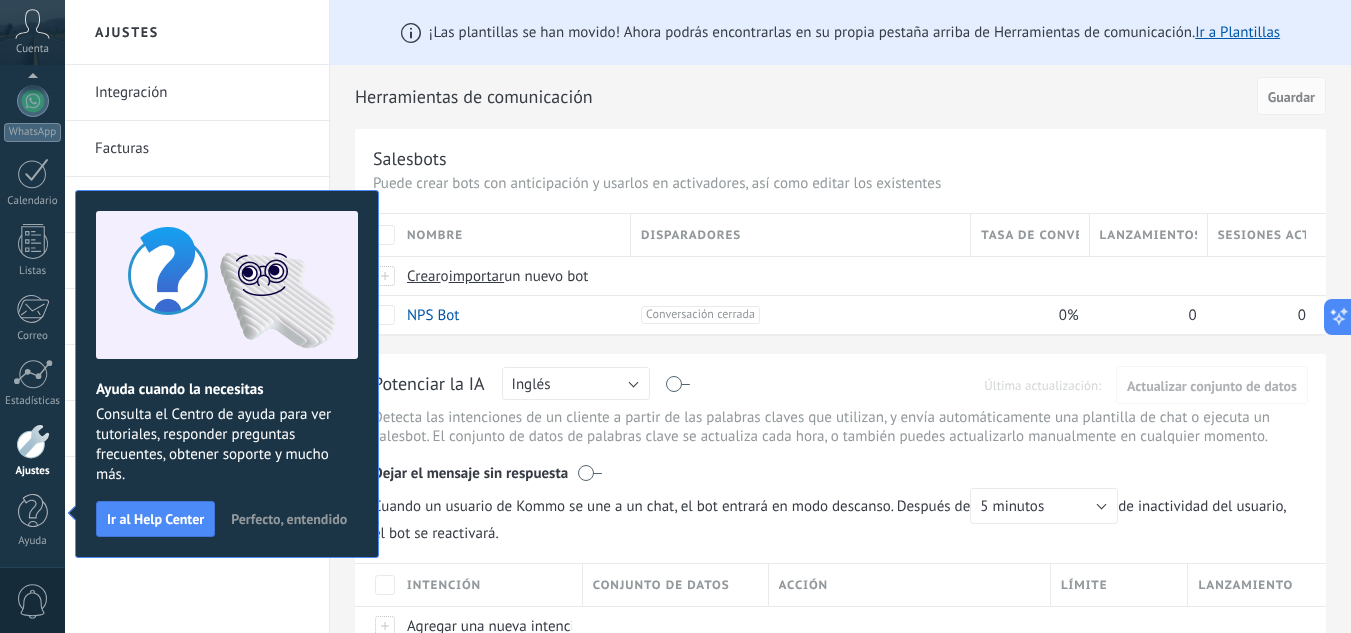 click on "Perfecto, entendido" at bounding box center [289, 519] 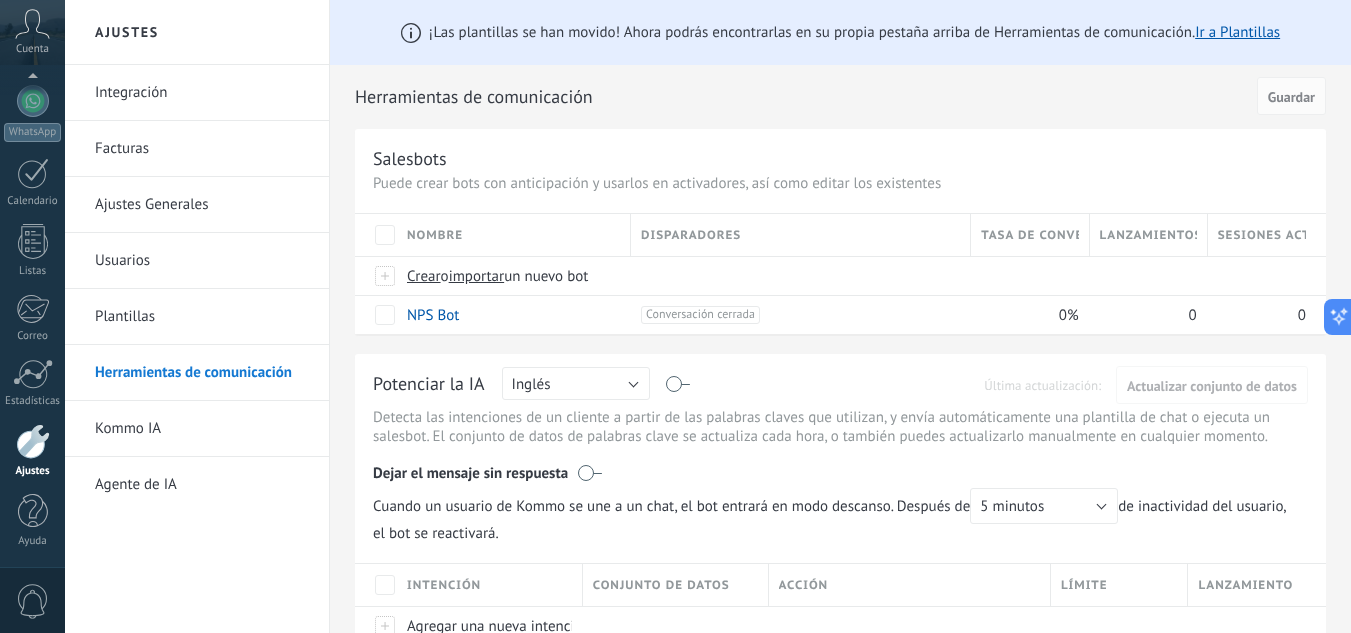 click on "Nombre" at bounding box center [513, 235] 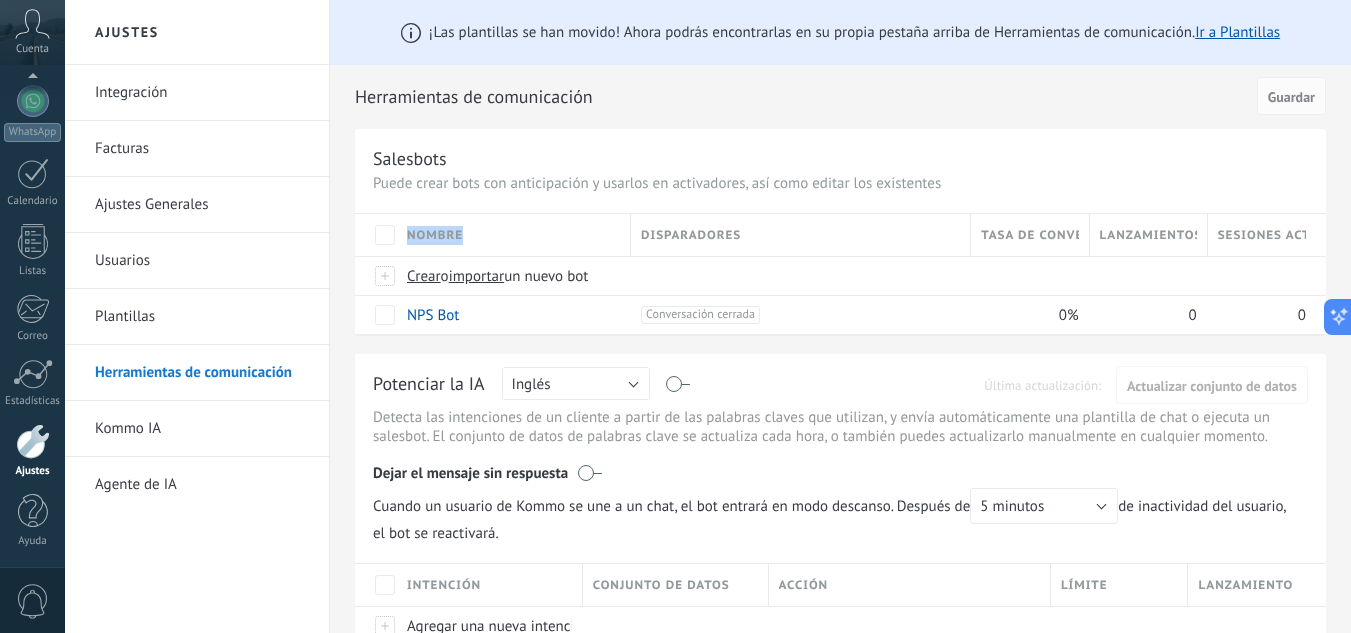 click on "Nombre" at bounding box center [435, 235] 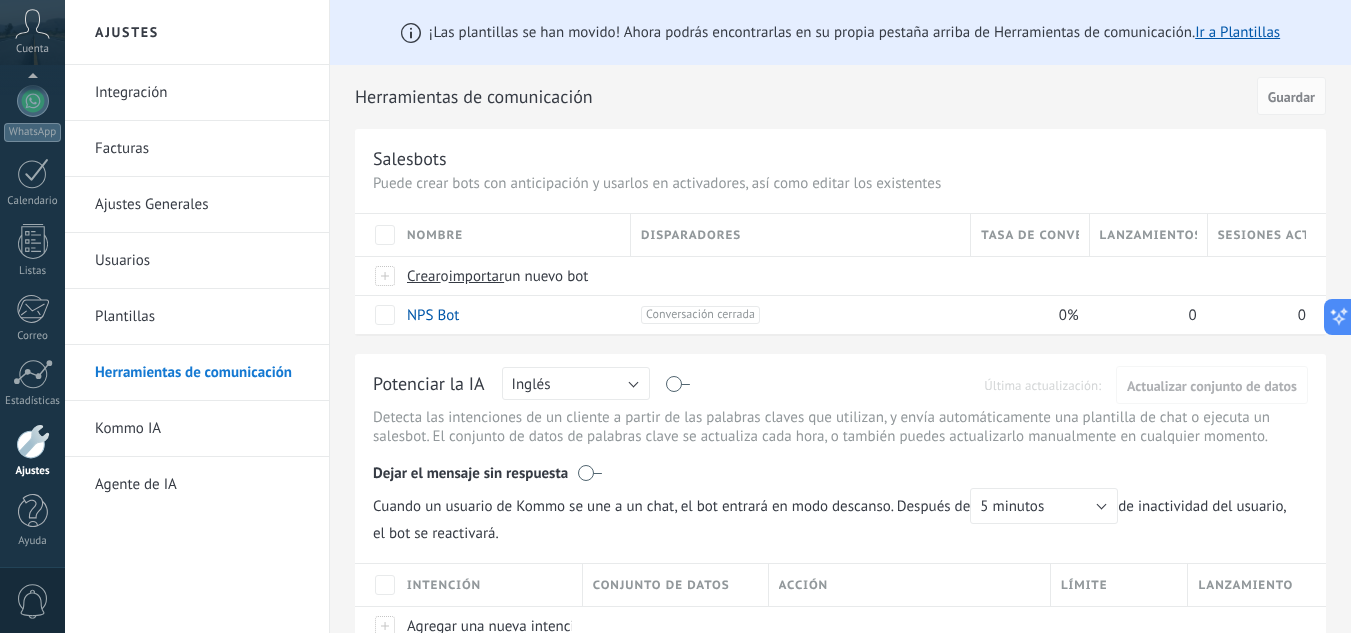 click on "Herramientas de comunicación" at bounding box center (802, 97) 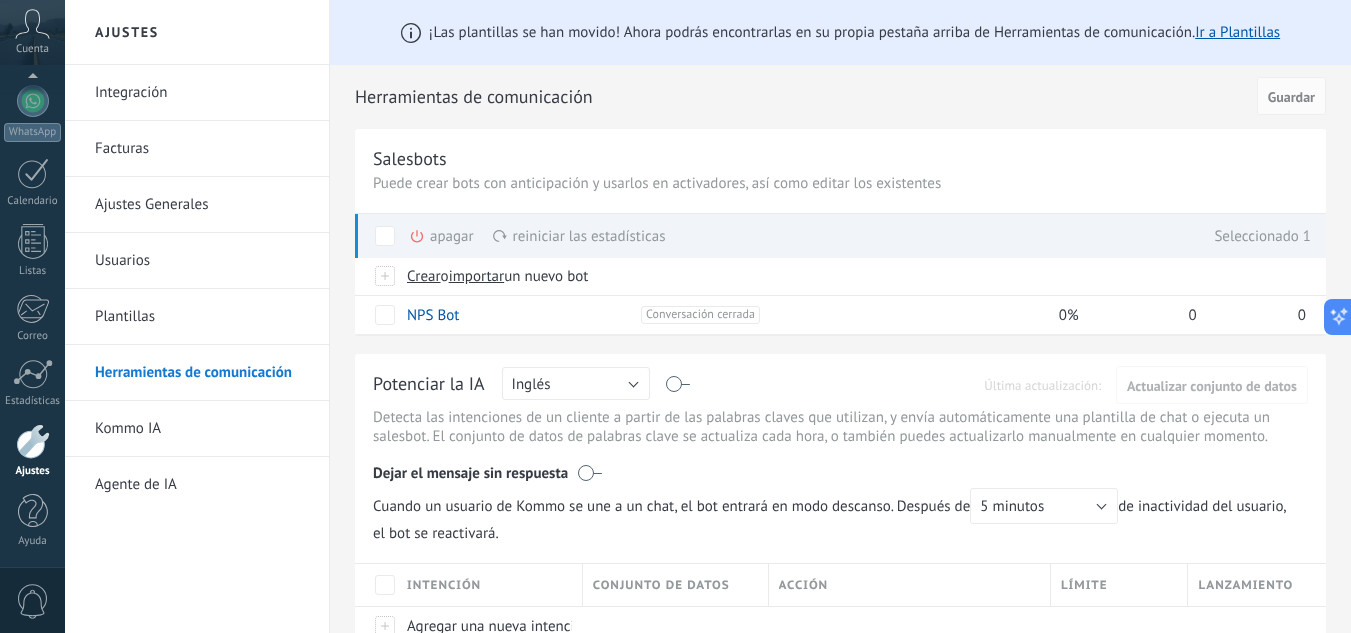 click 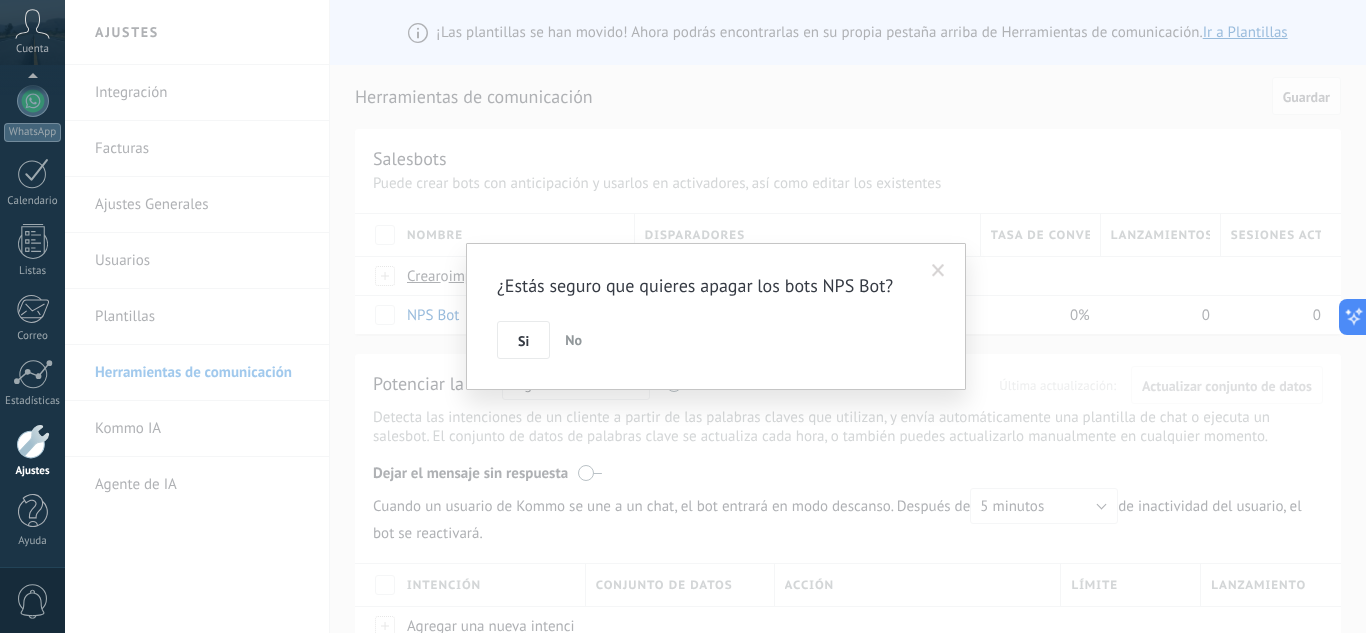 click at bounding box center [938, 271] 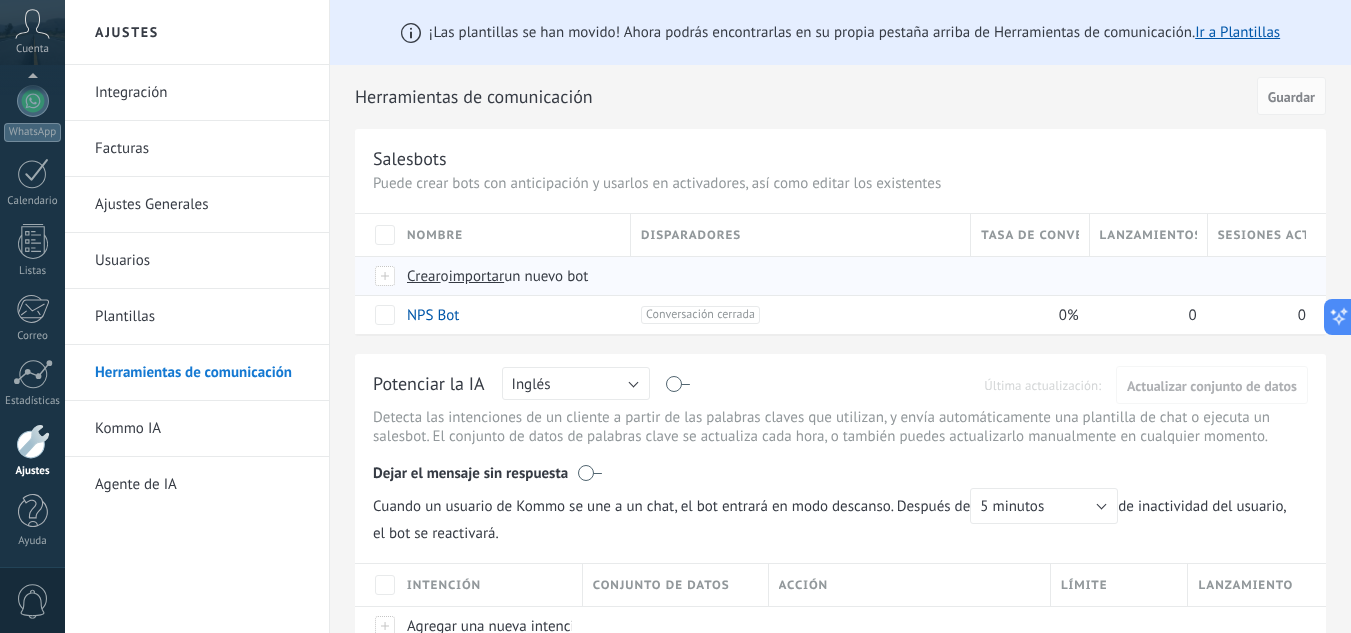 click on "Crear" at bounding box center (424, 276) 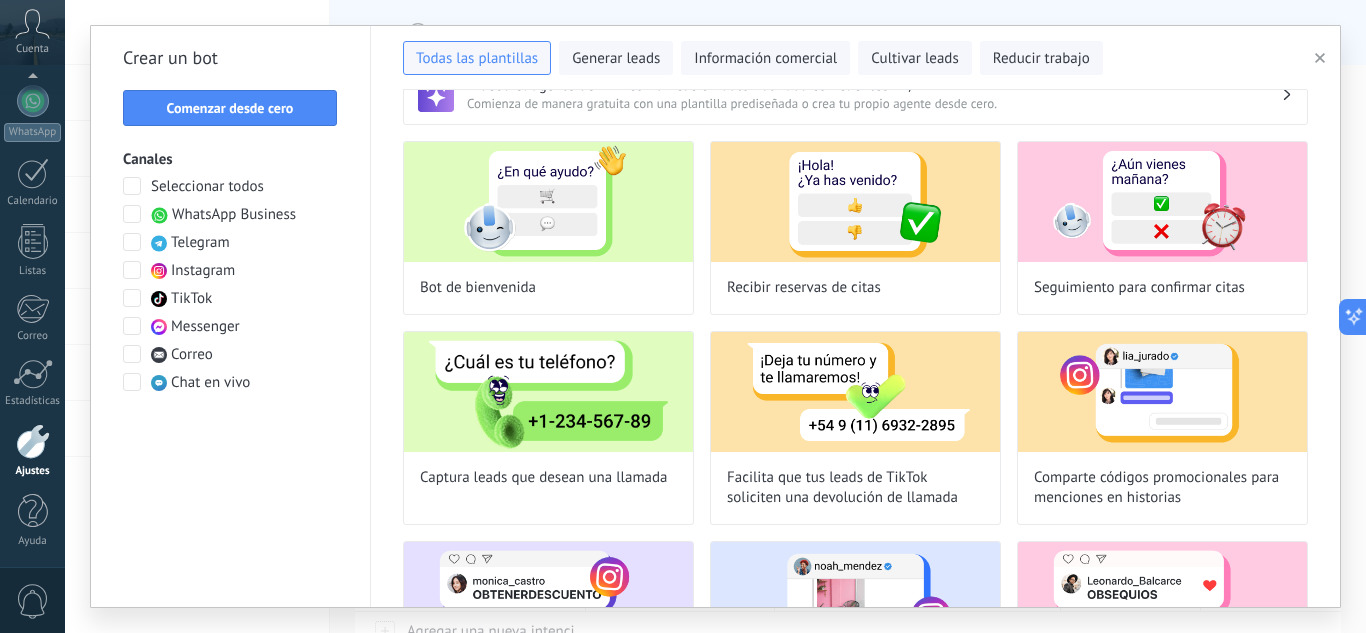 scroll, scrollTop: 0, scrollLeft: 0, axis: both 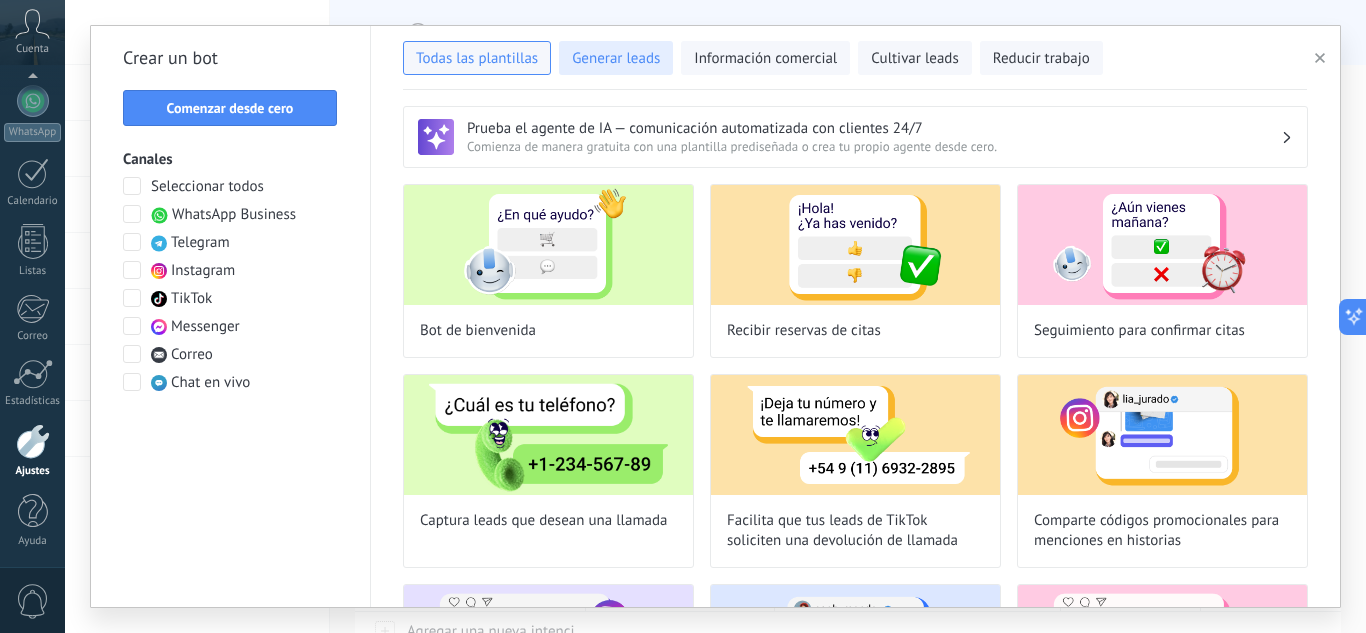 click on "Generar leads" at bounding box center (616, 59) 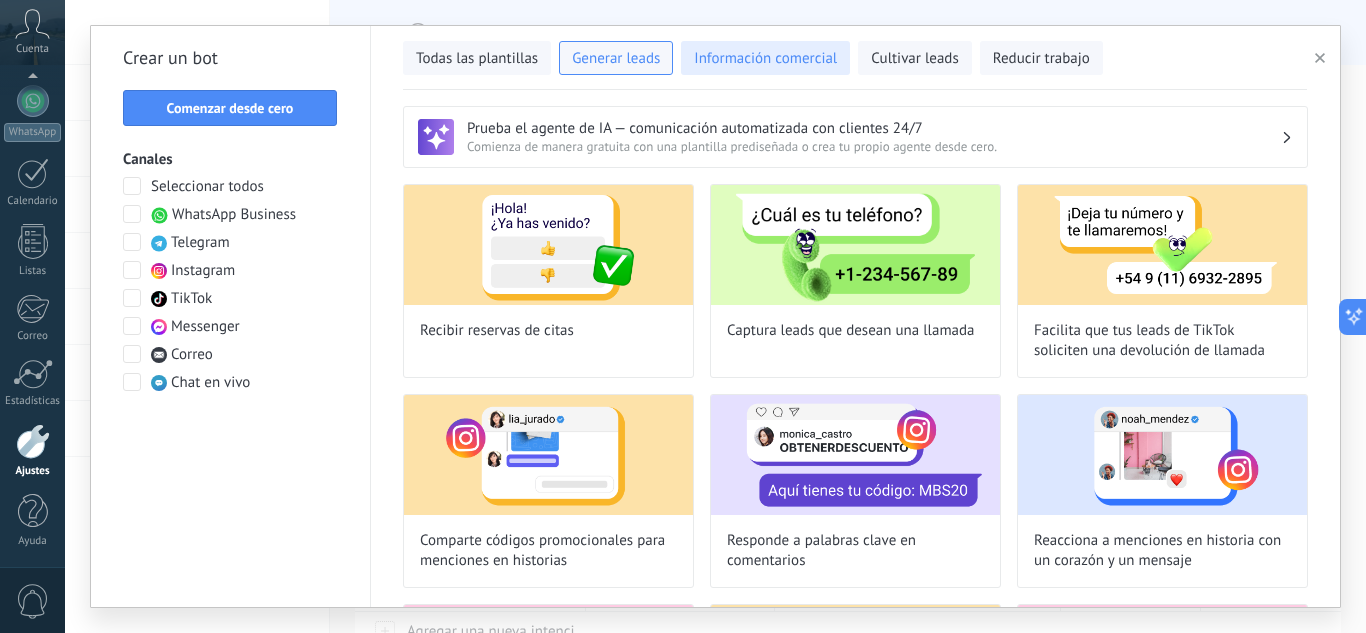 click on "Información comercial" at bounding box center (765, 59) 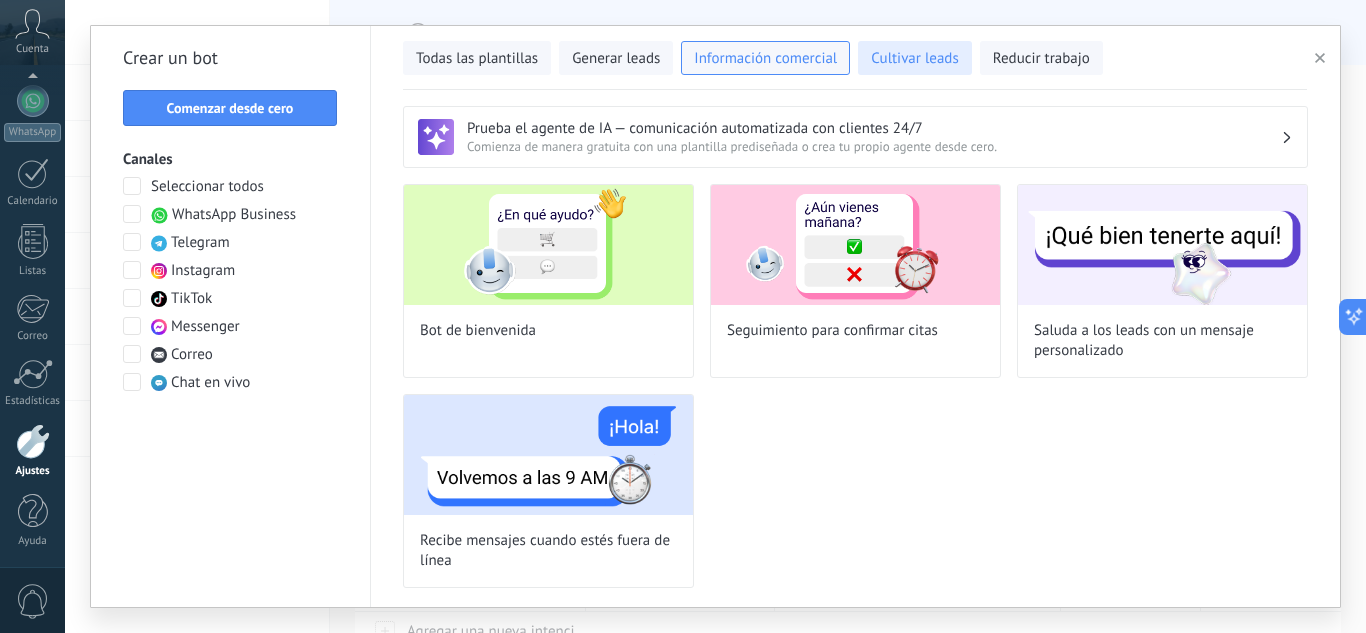click on "Cultivar leads" at bounding box center [914, 59] 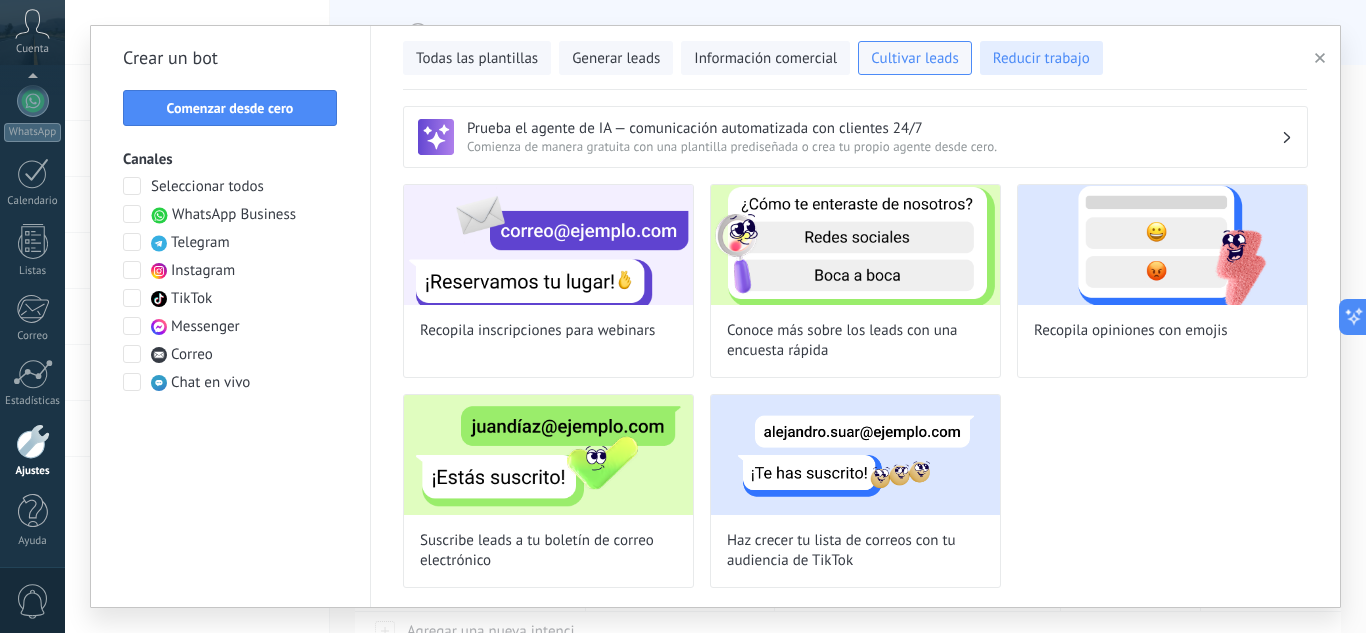 click on "Reducir trabajo" at bounding box center (1041, 58) 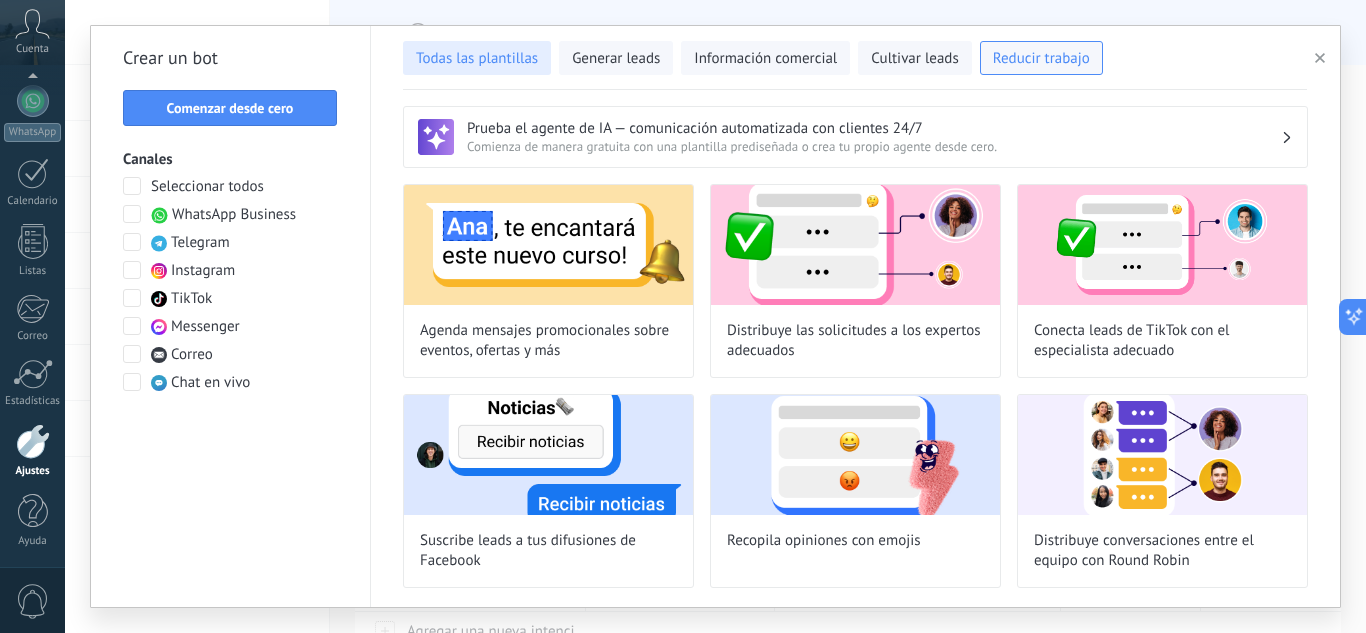 click on "Todas las plantillas" at bounding box center [477, 58] 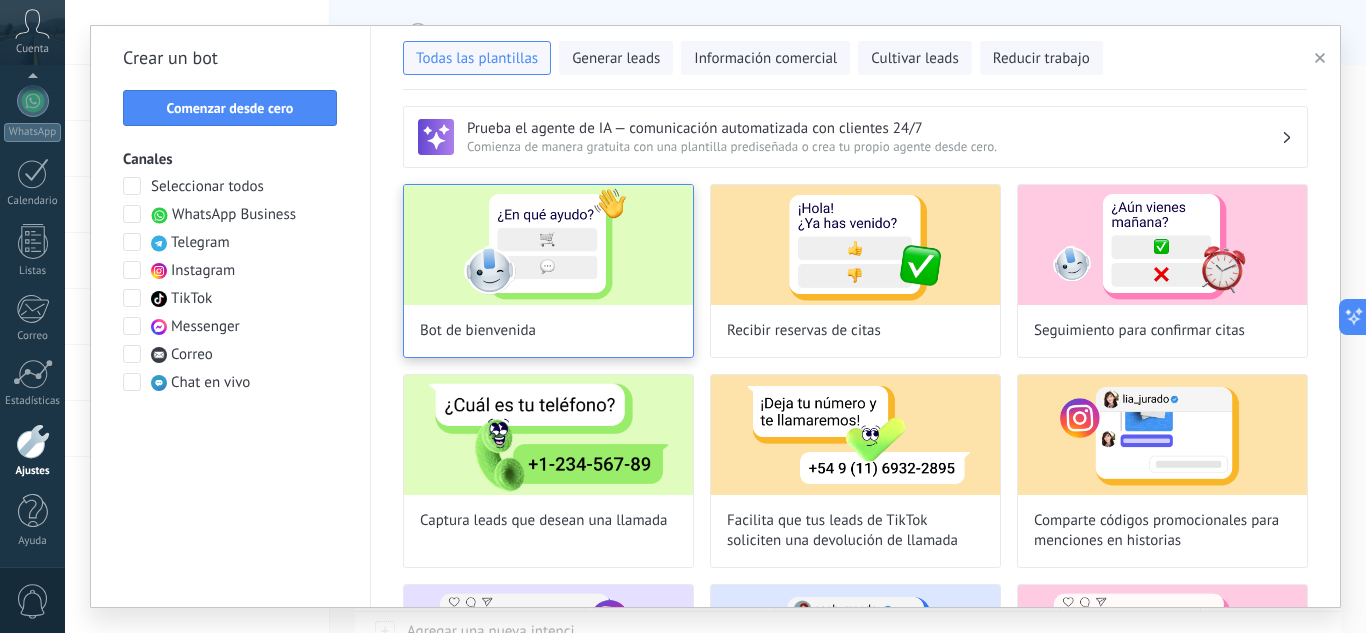 click at bounding box center [548, 245] 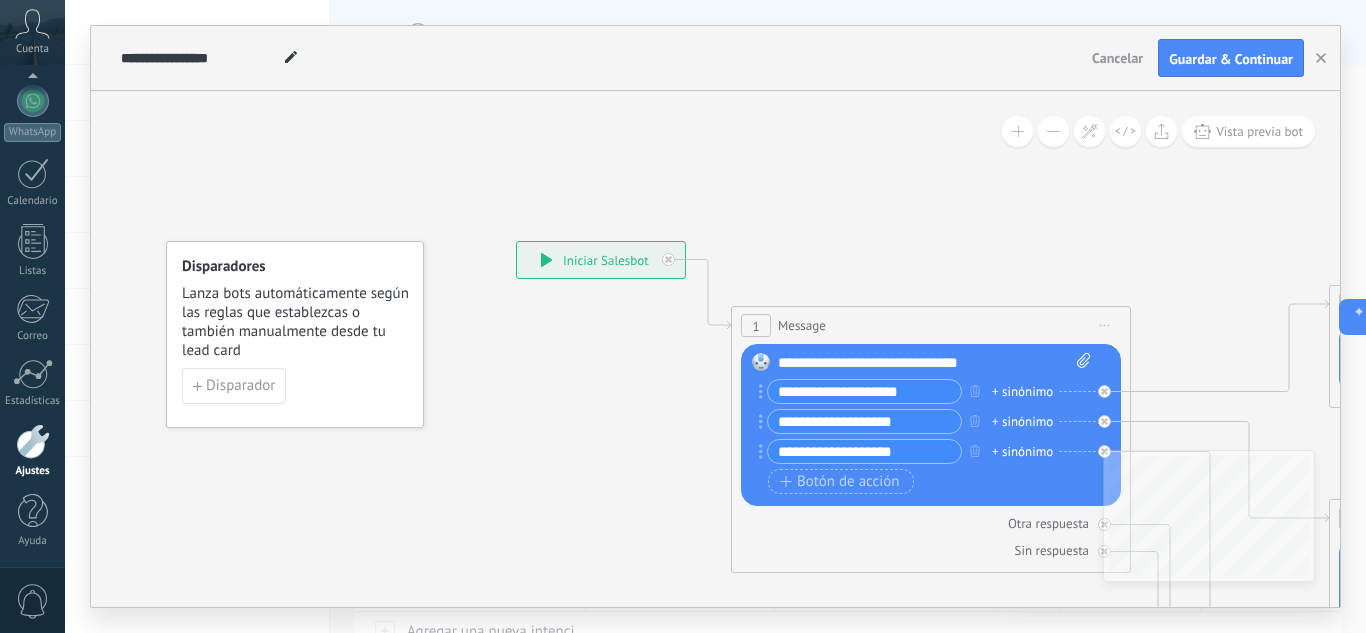 click on "**********" at bounding box center (601, 260) 